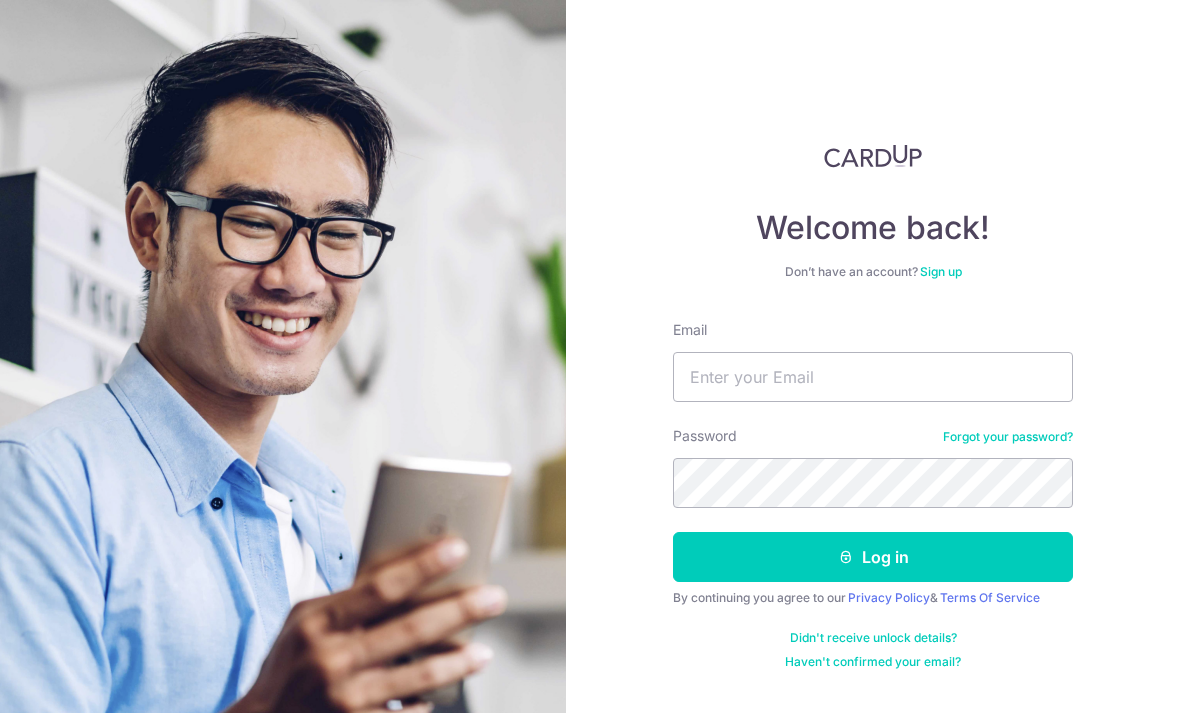 scroll, scrollTop: 200, scrollLeft: 0, axis: vertical 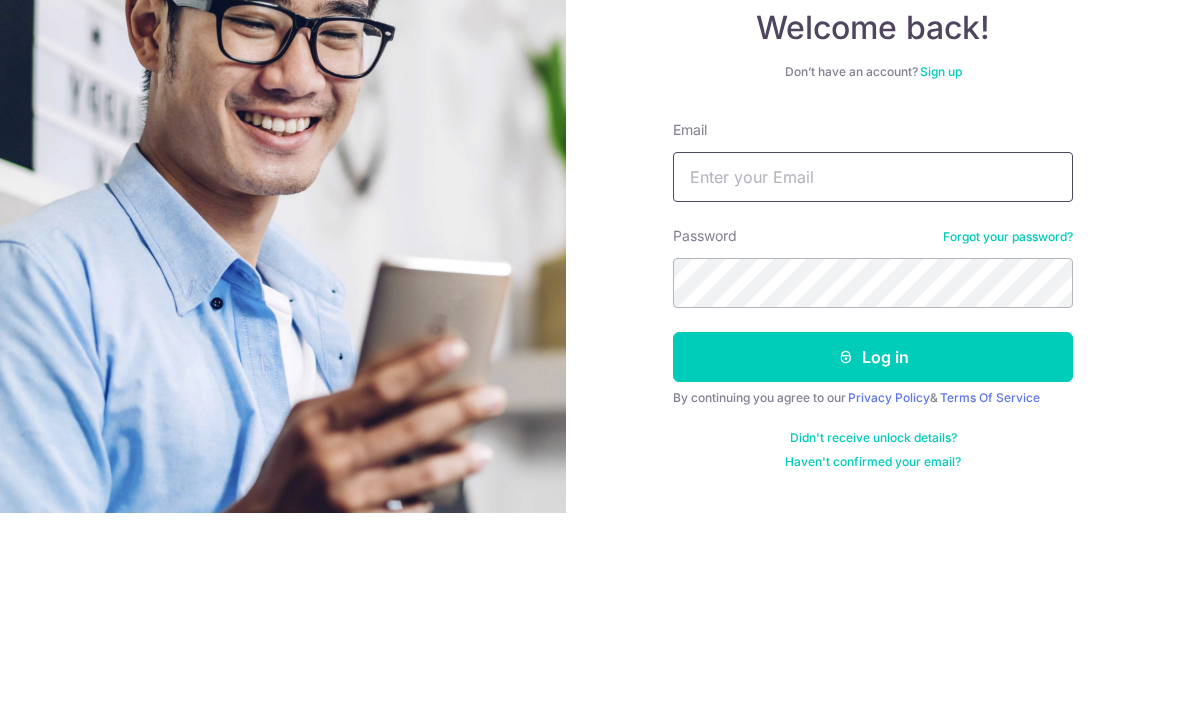 type on "cheeseng98@hotmail.com" 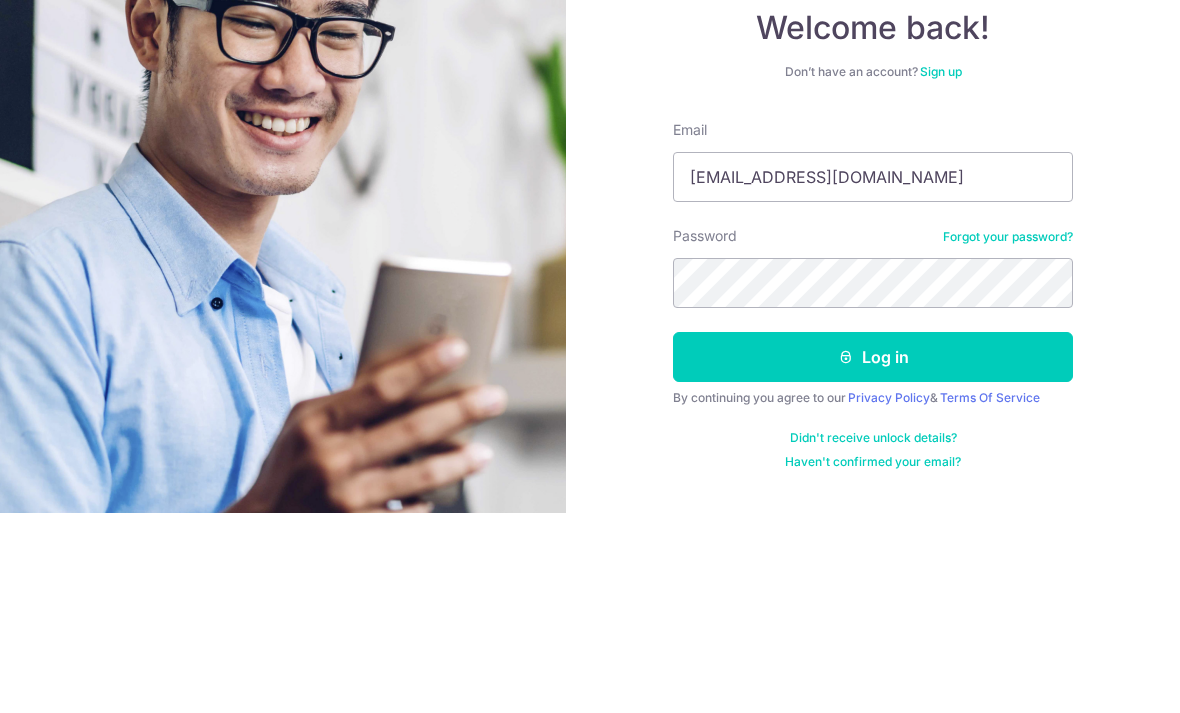 click on "Log in" at bounding box center (873, 557) 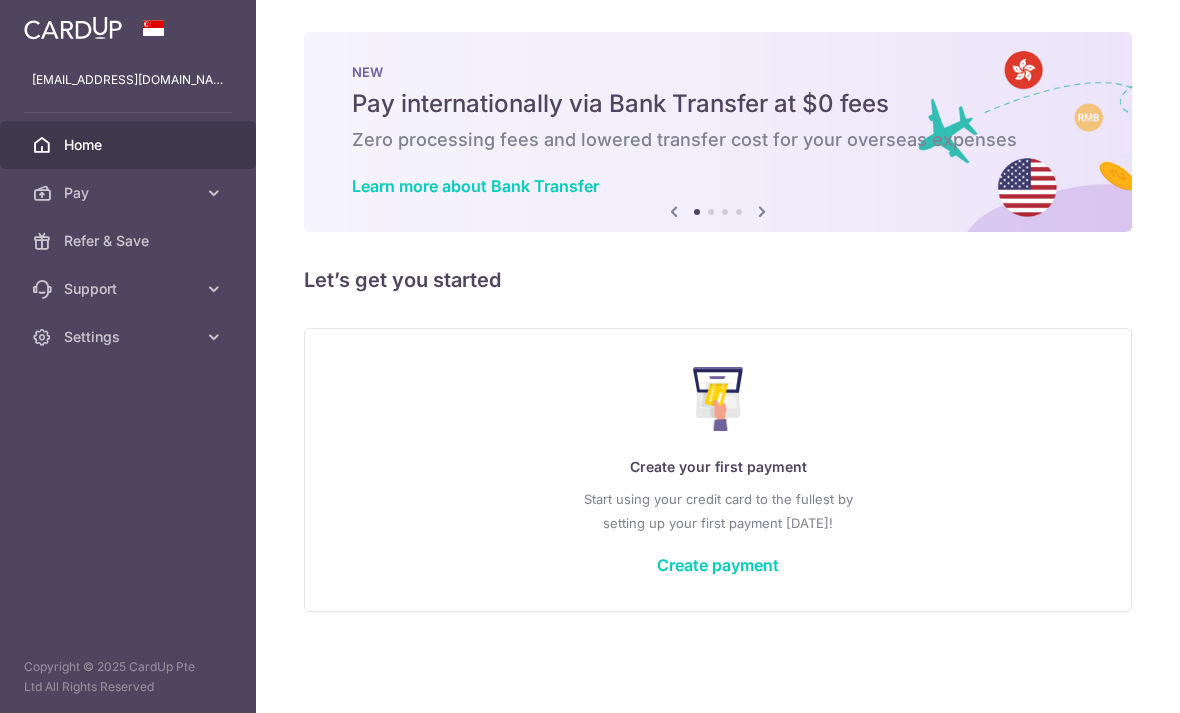 scroll, scrollTop: 0, scrollLeft: 0, axis: both 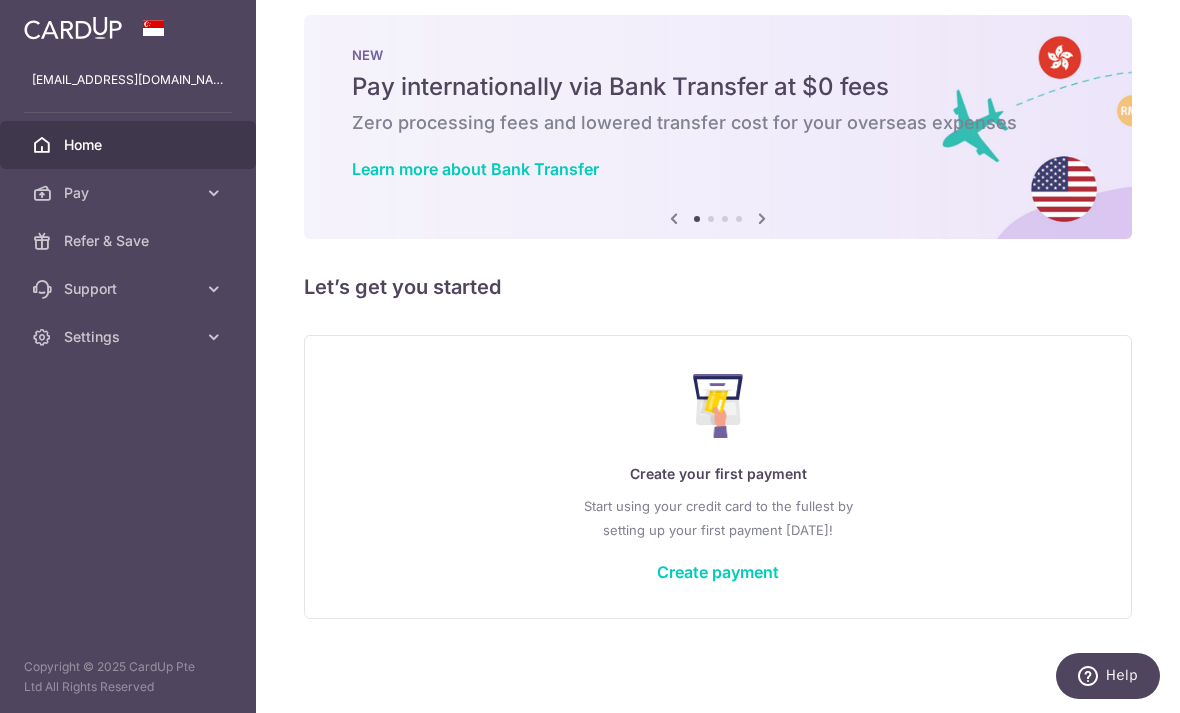 click at bounding box center (0, 0) 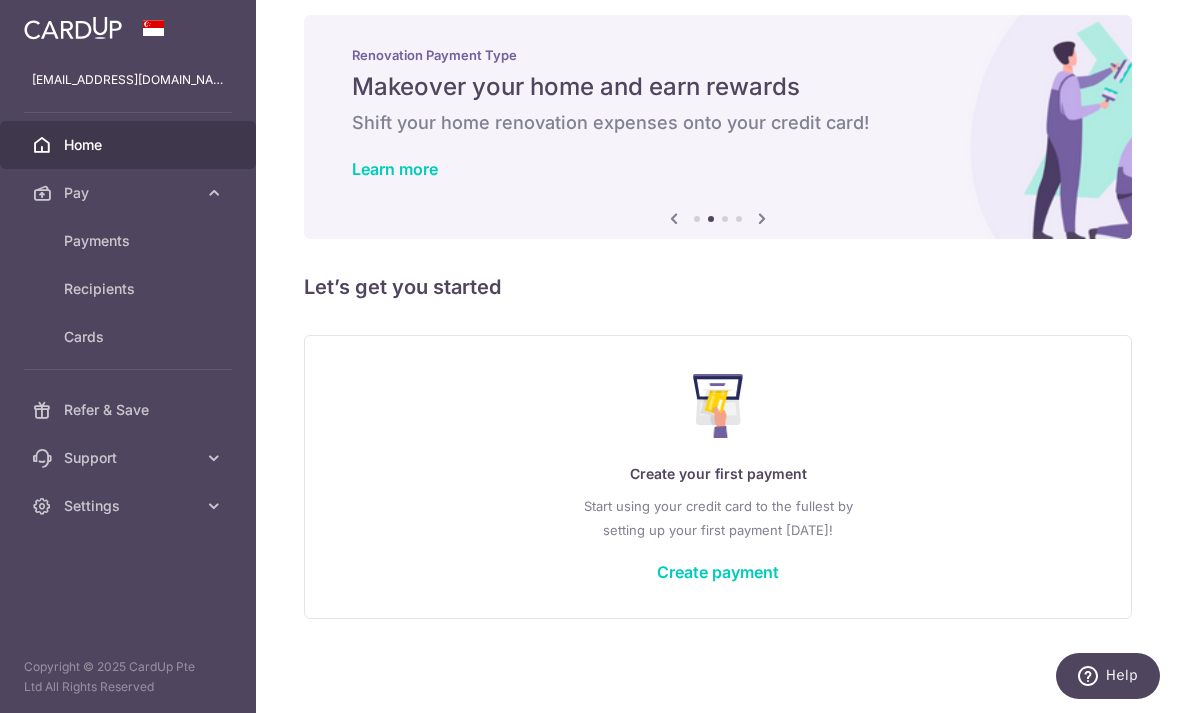 click on "Payments" at bounding box center (130, 241) 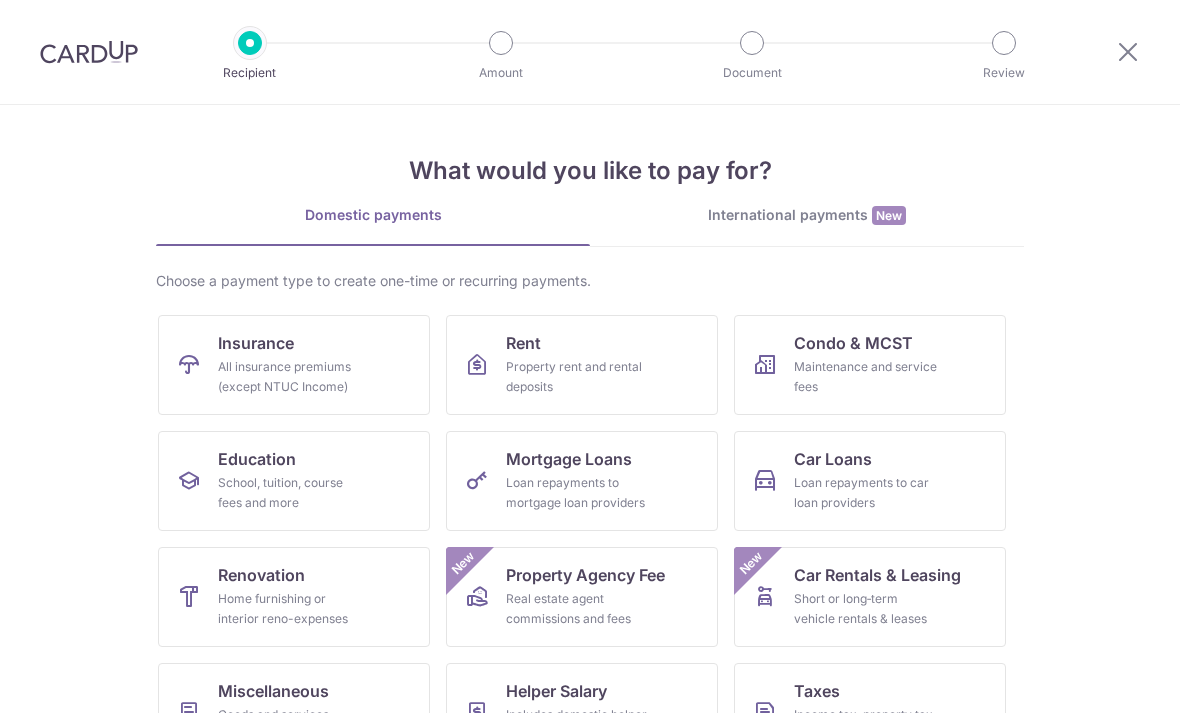 scroll, scrollTop: 0, scrollLeft: 0, axis: both 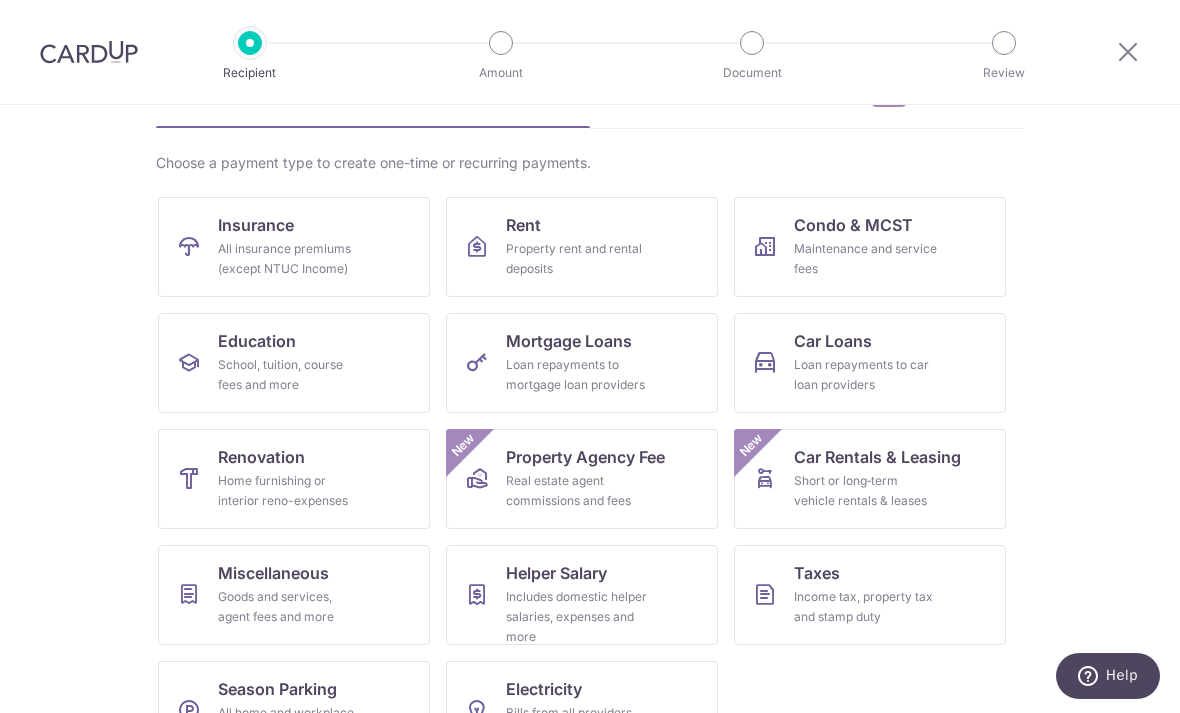 click on "Income tax, property tax and stamp duty" at bounding box center [866, 607] 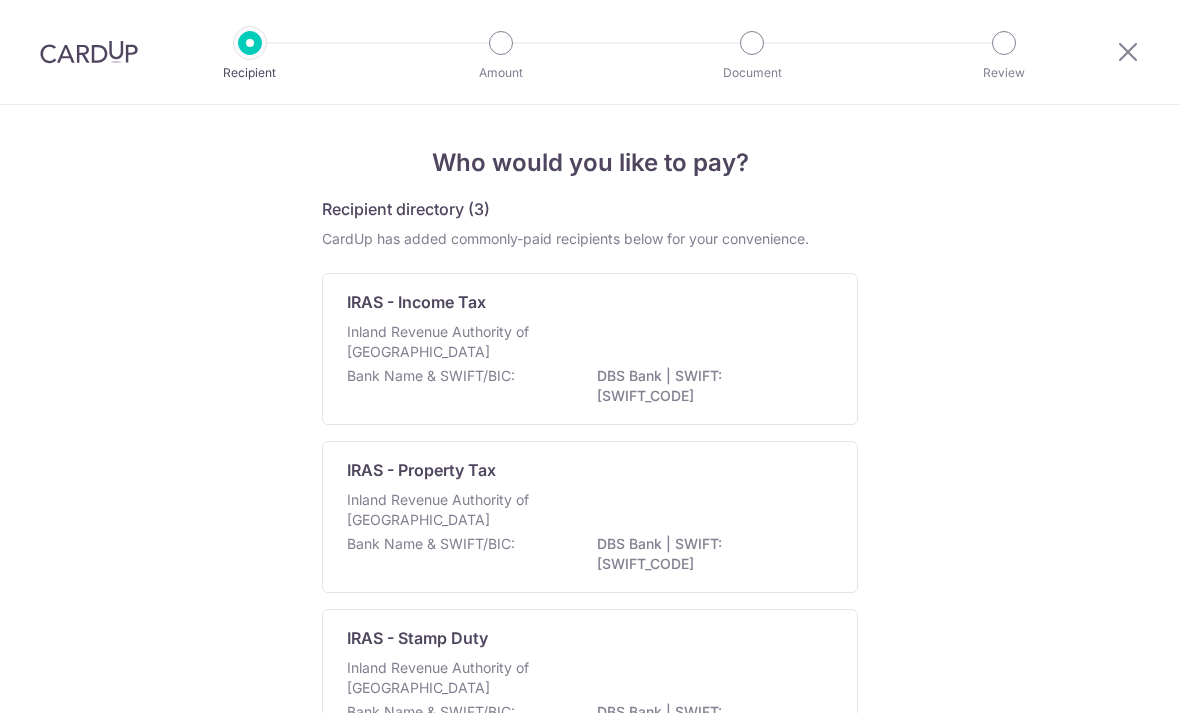 scroll, scrollTop: 0, scrollLeft: 0, axis: both 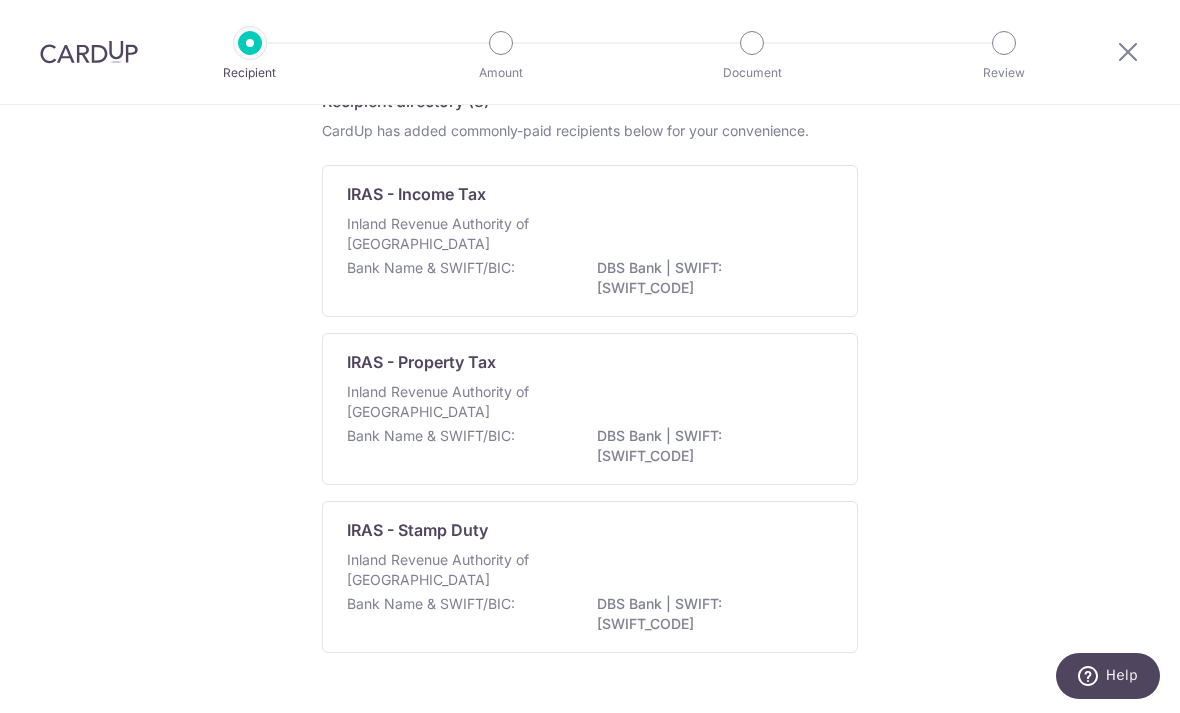 click on "Inland Revenue Authority of Singapore" at bounding box center (590, 236) 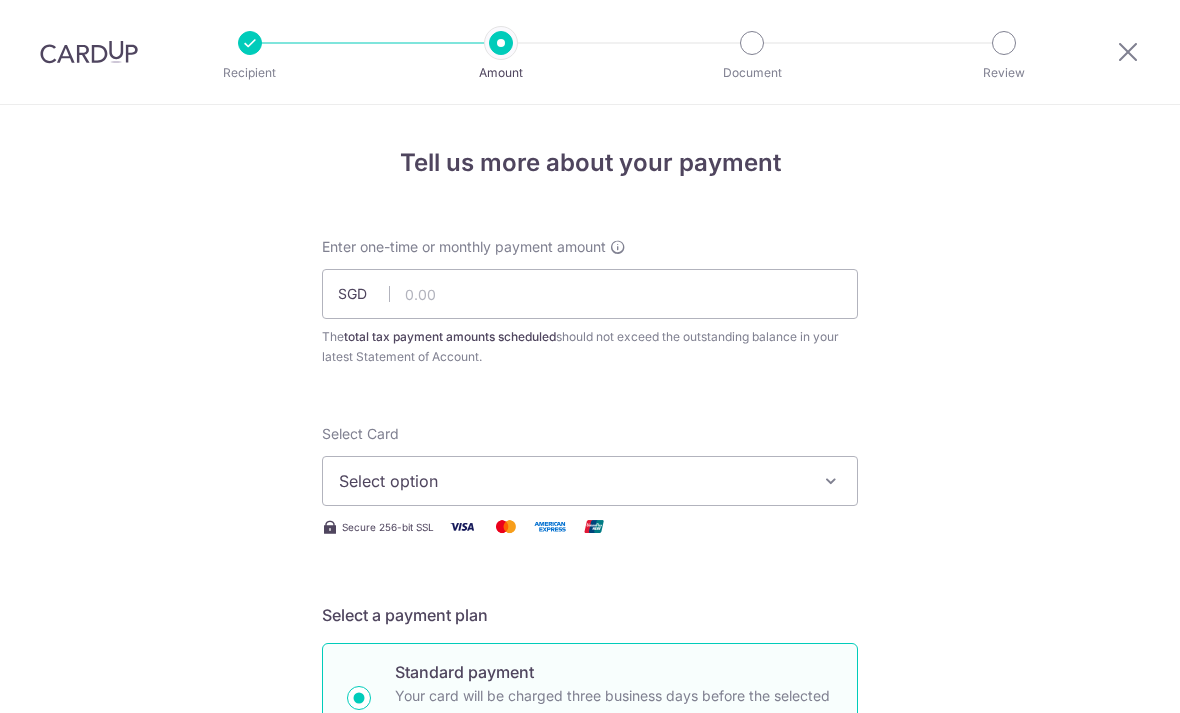 scroll, scrollTop: 0, scrollLeft: 0, axis: both 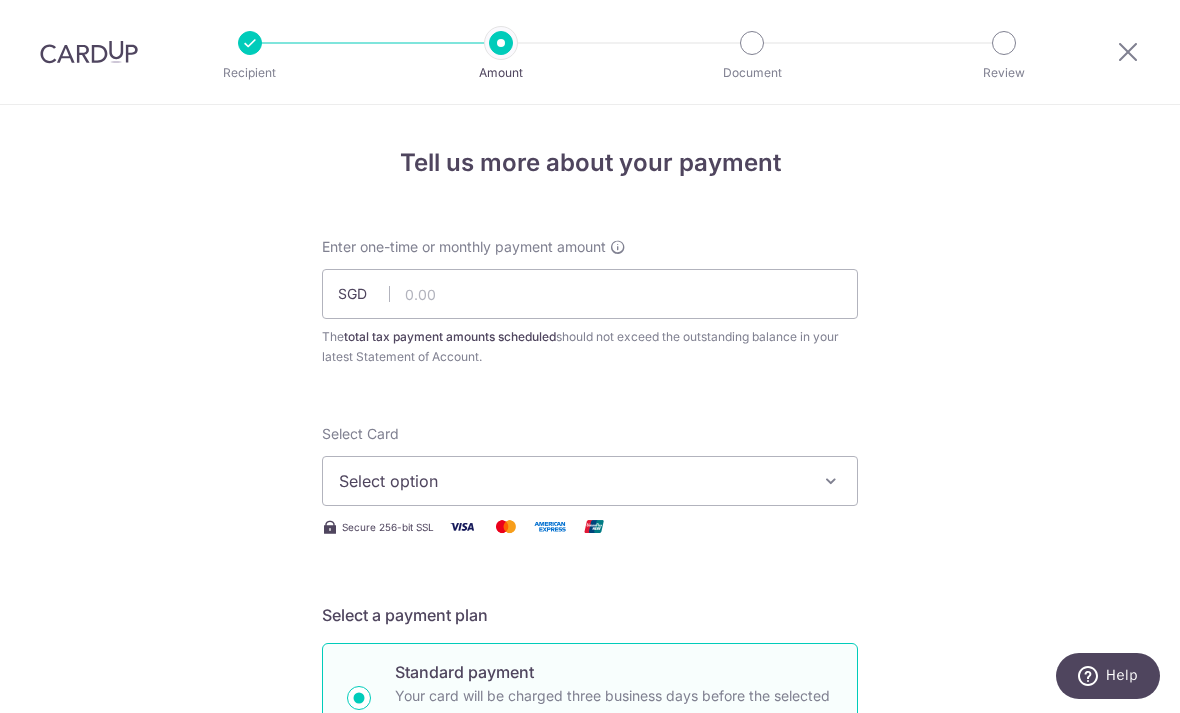 click on "Recipient" at bounding box center (250, 73) 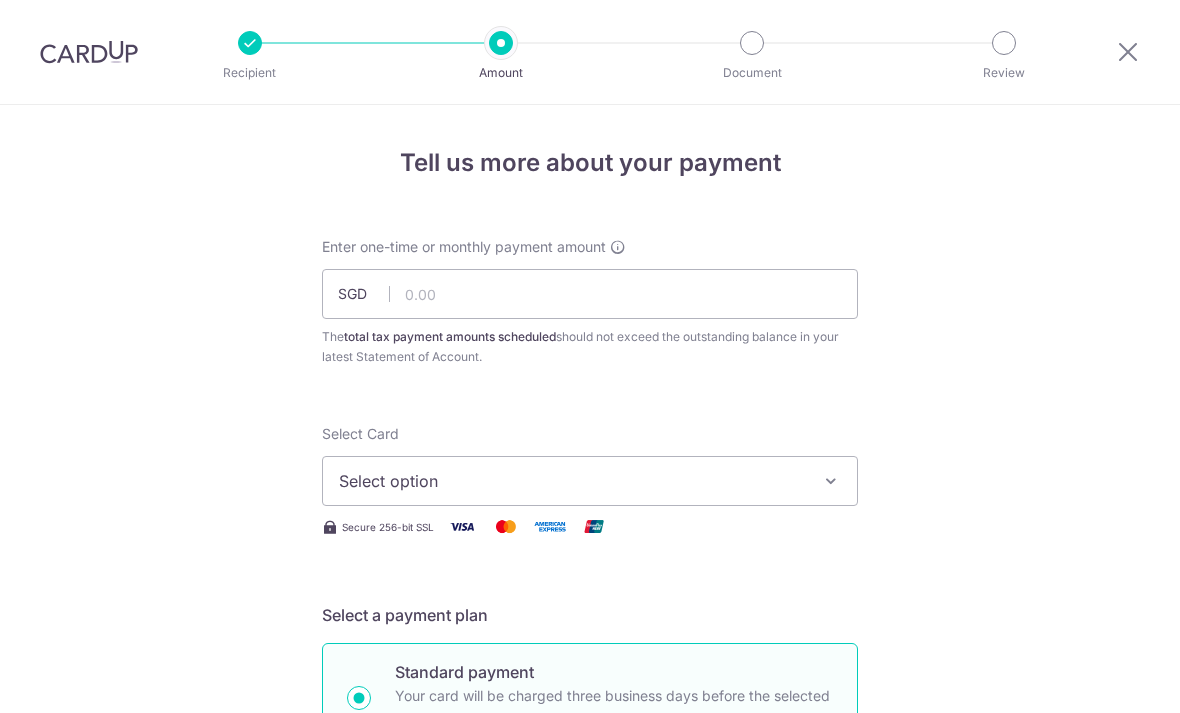 scroll, scrollTop: 0, scrollLeft: 0, axis: both 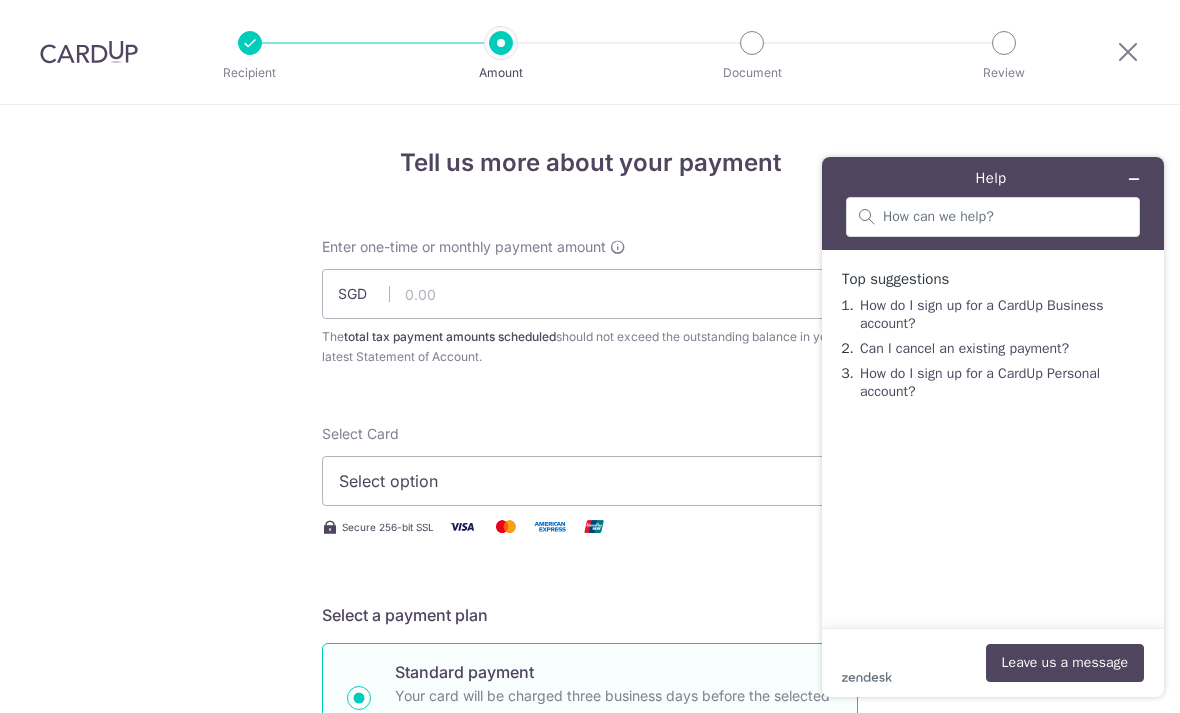 click on "Can I cancel an existing payment?" at bounding box center (964, 348) 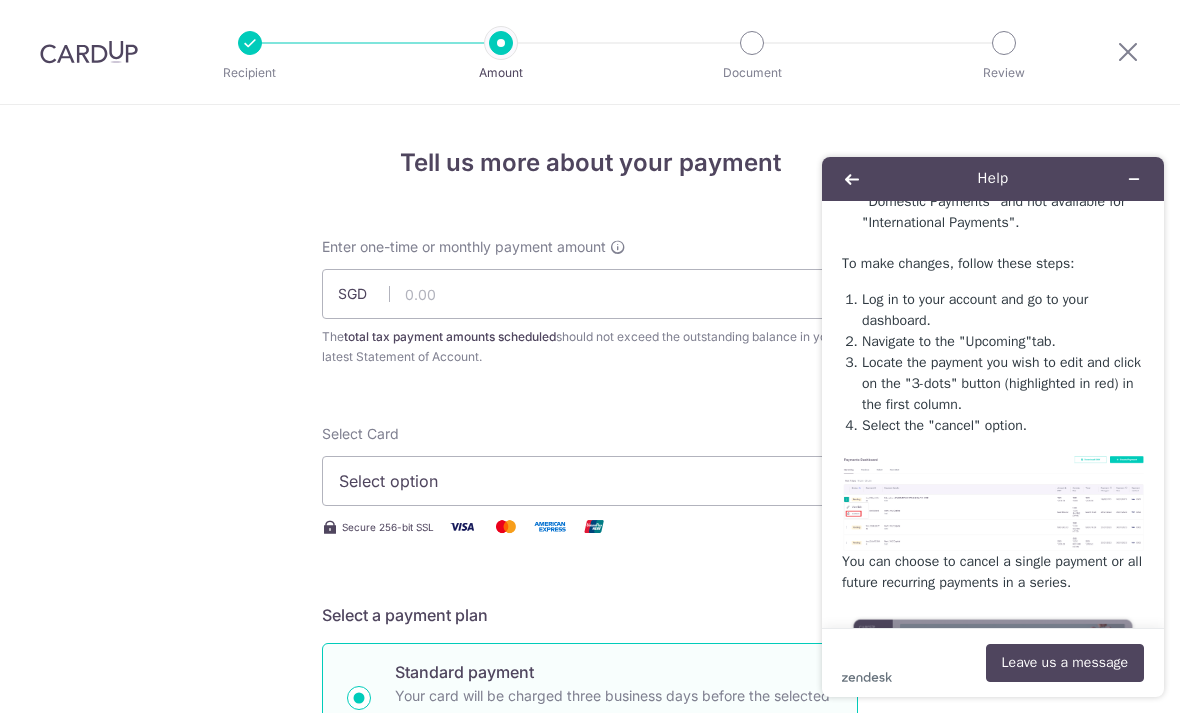 scroll, scrollTop: 207, scrollLeft: 0, axis: vertical 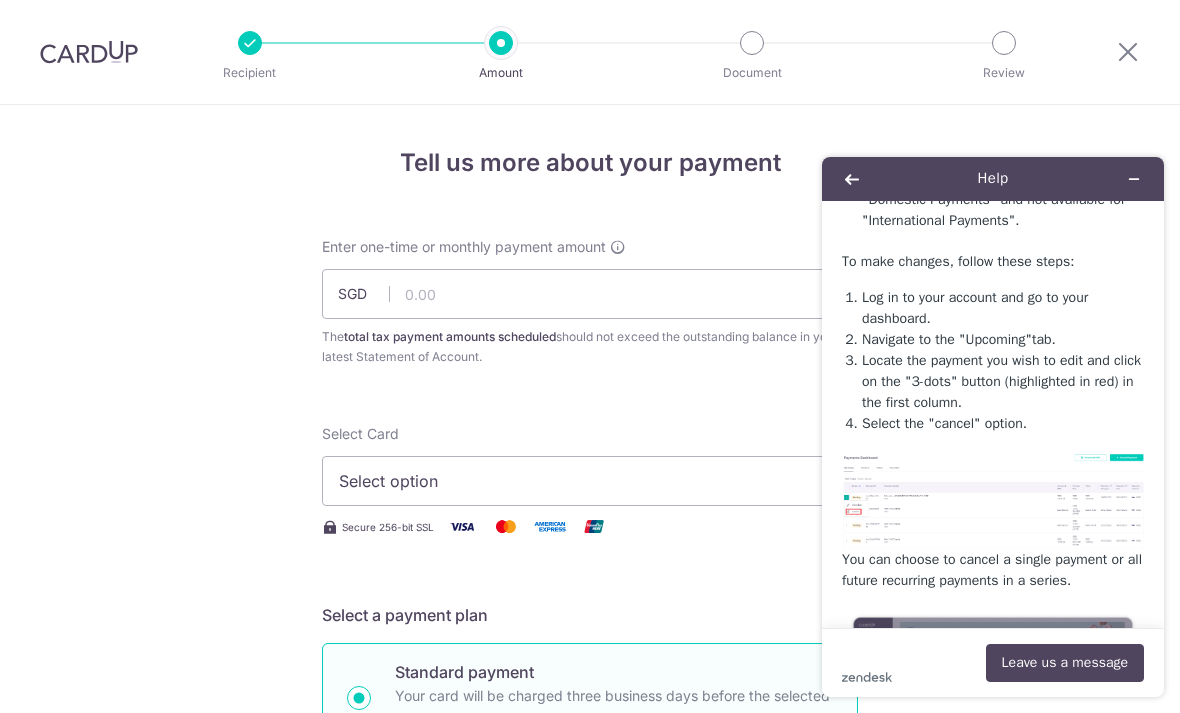 click at bounding box center (1128, 51) 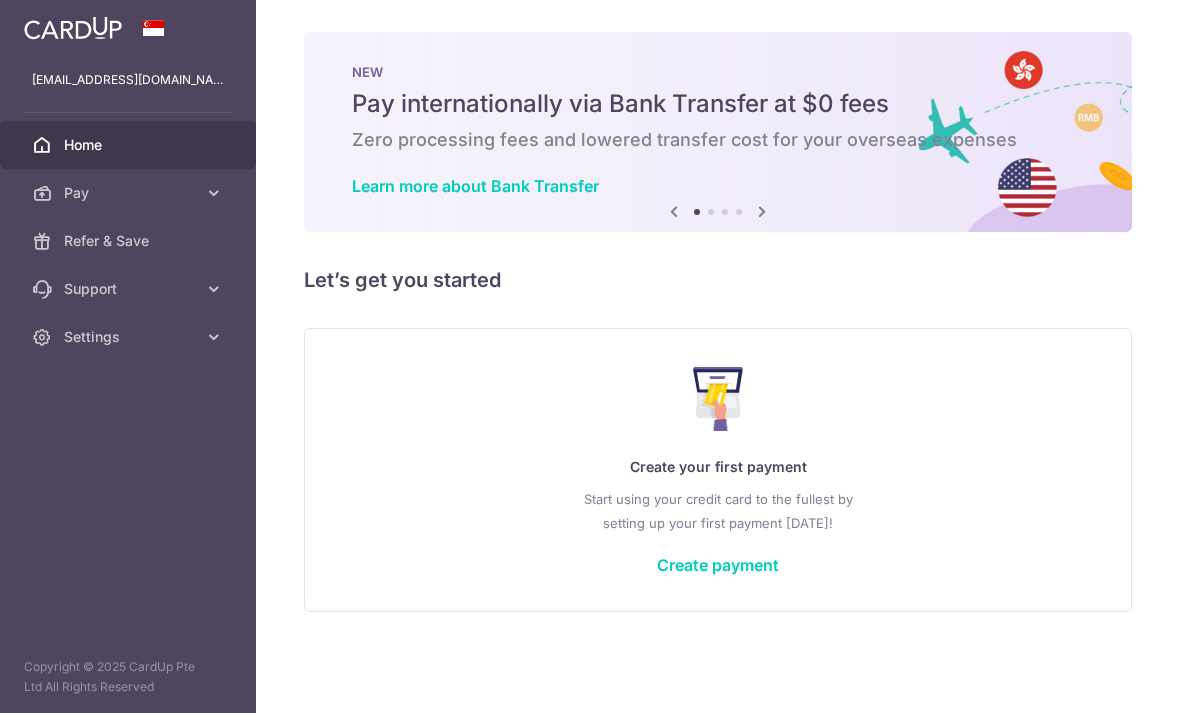 click at bounding box center [0, 0] 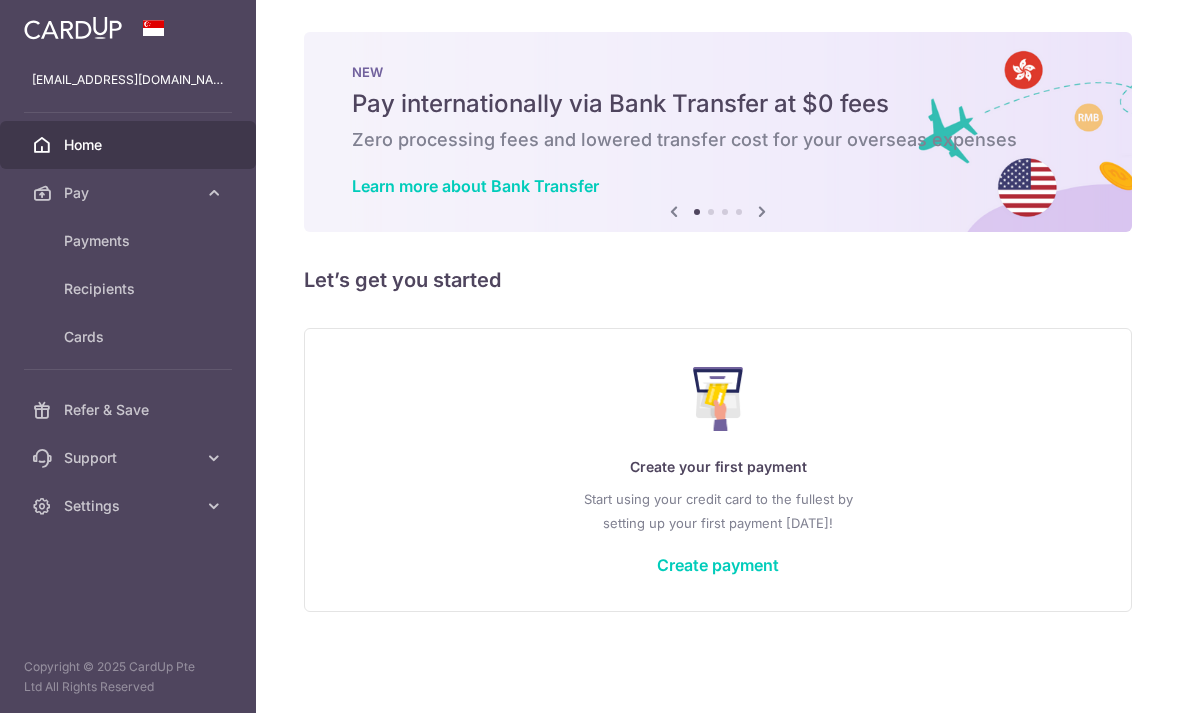 click at bounding box center [214, 458] 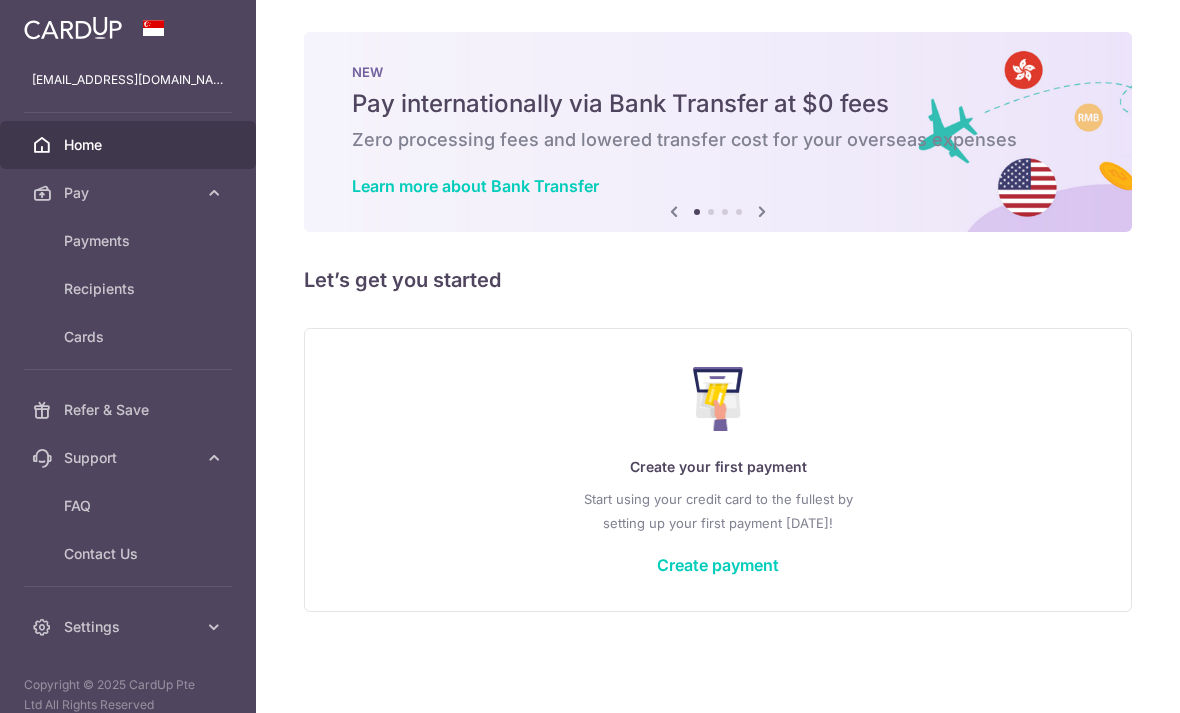 click on "Settings" at bounding box center [128, 627] 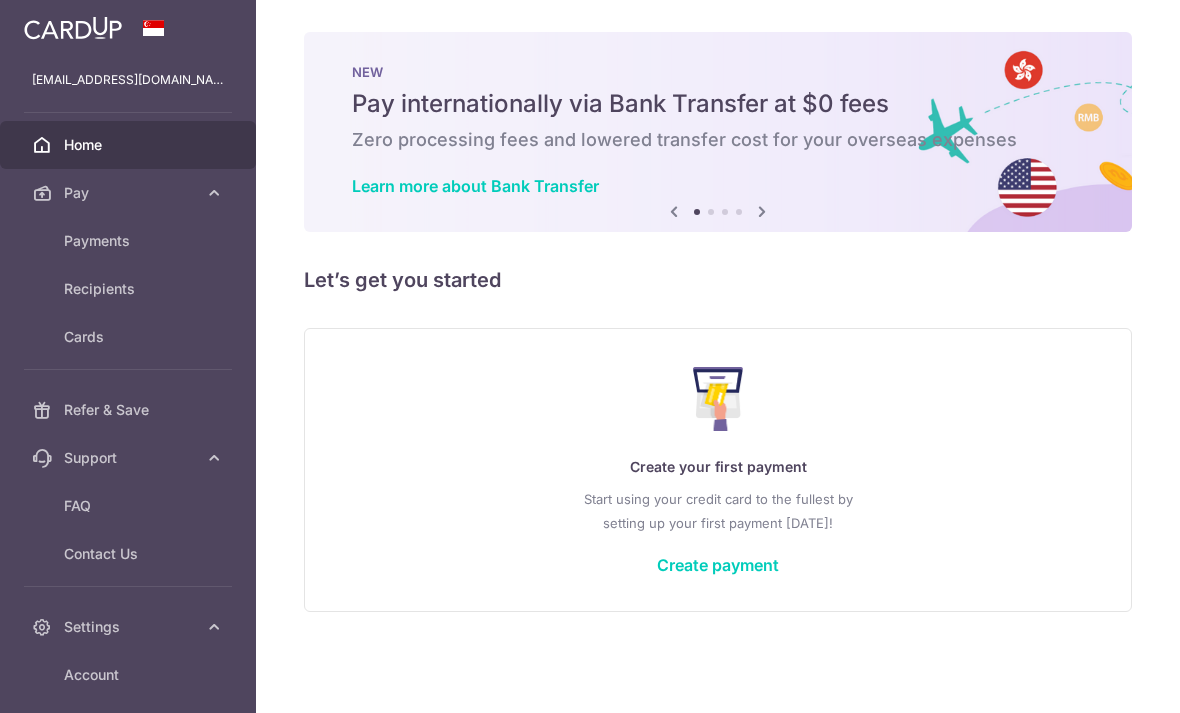 scroll, scrollTop: 0, scrollLeft: 0, axis: both 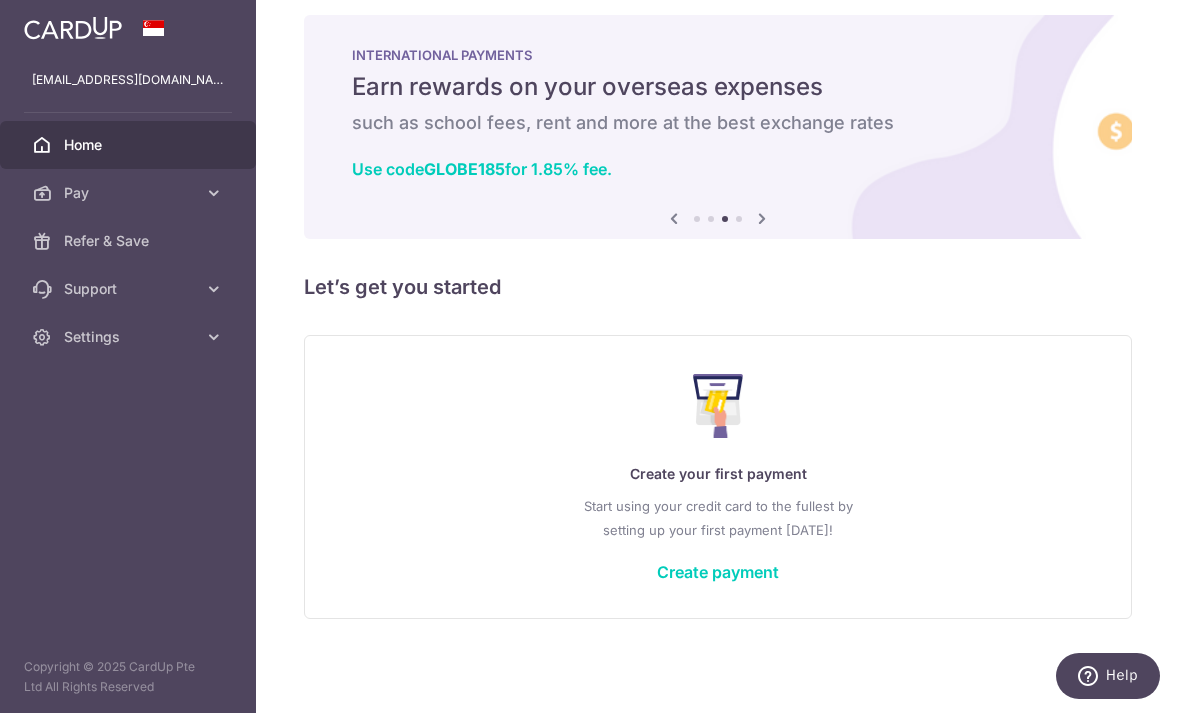 click at bounding box center (0, 0) 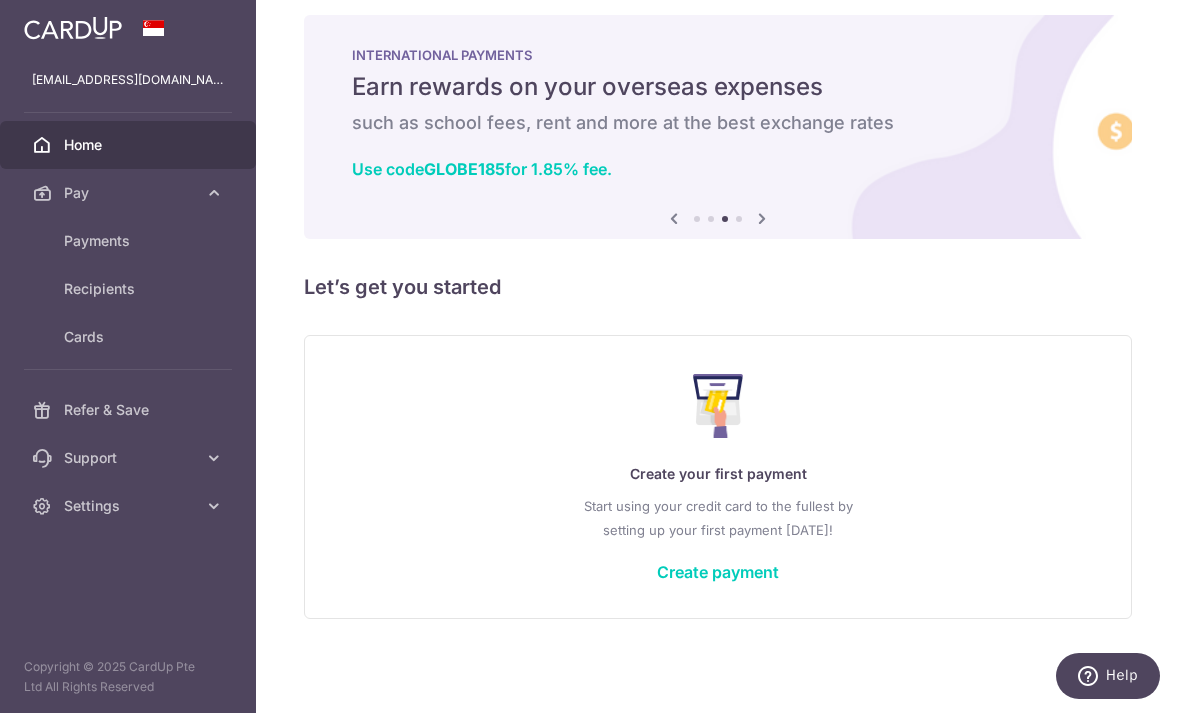 click on "Recipients" at bounding box center (130, 289) 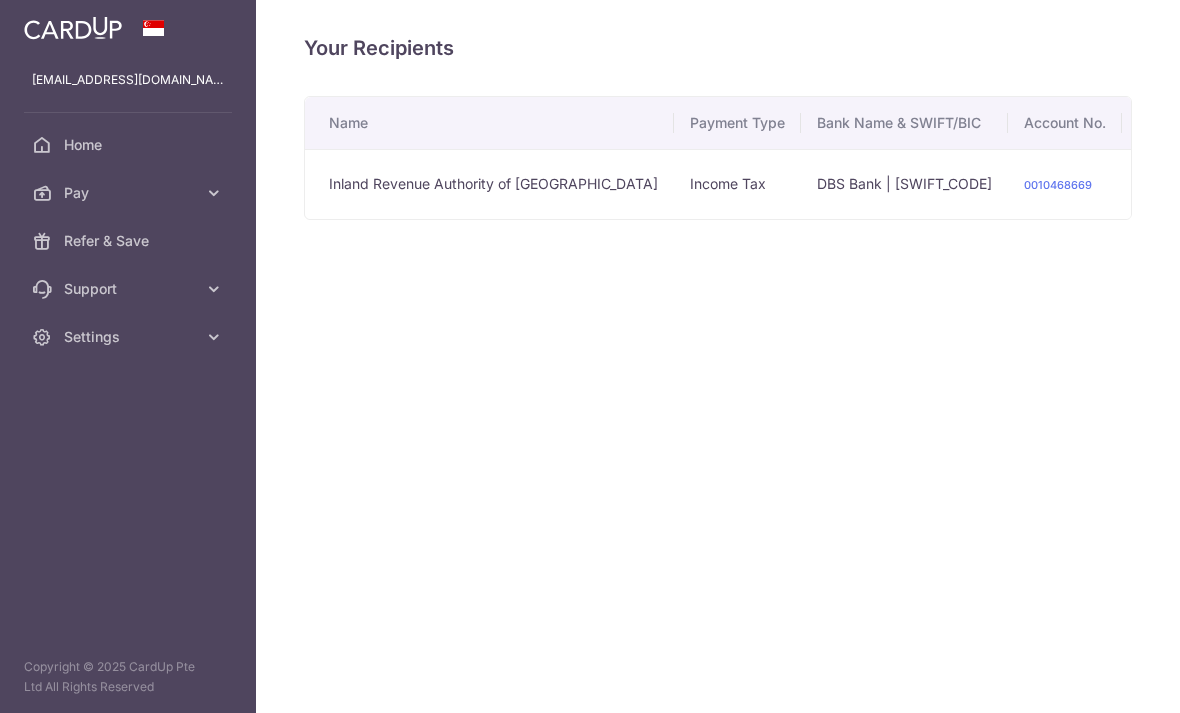 scroll, scrollTop: 0, scrollLeft: 0, axis: both 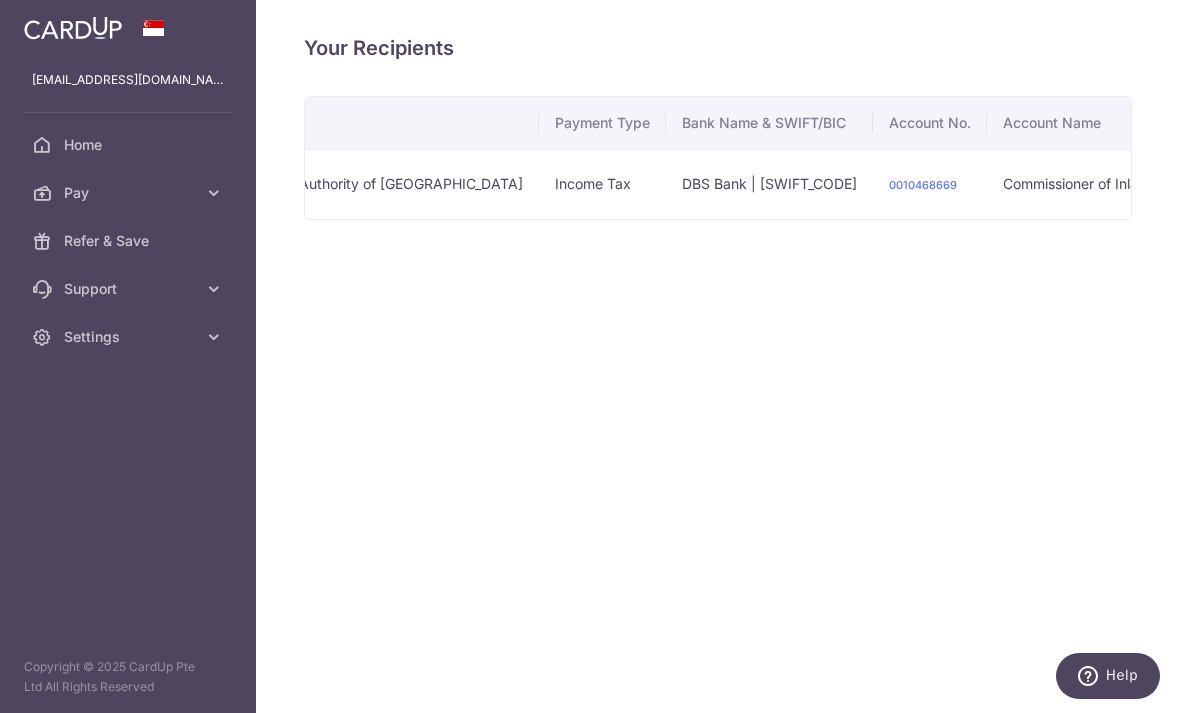 click at bounding box center [1407, 184] 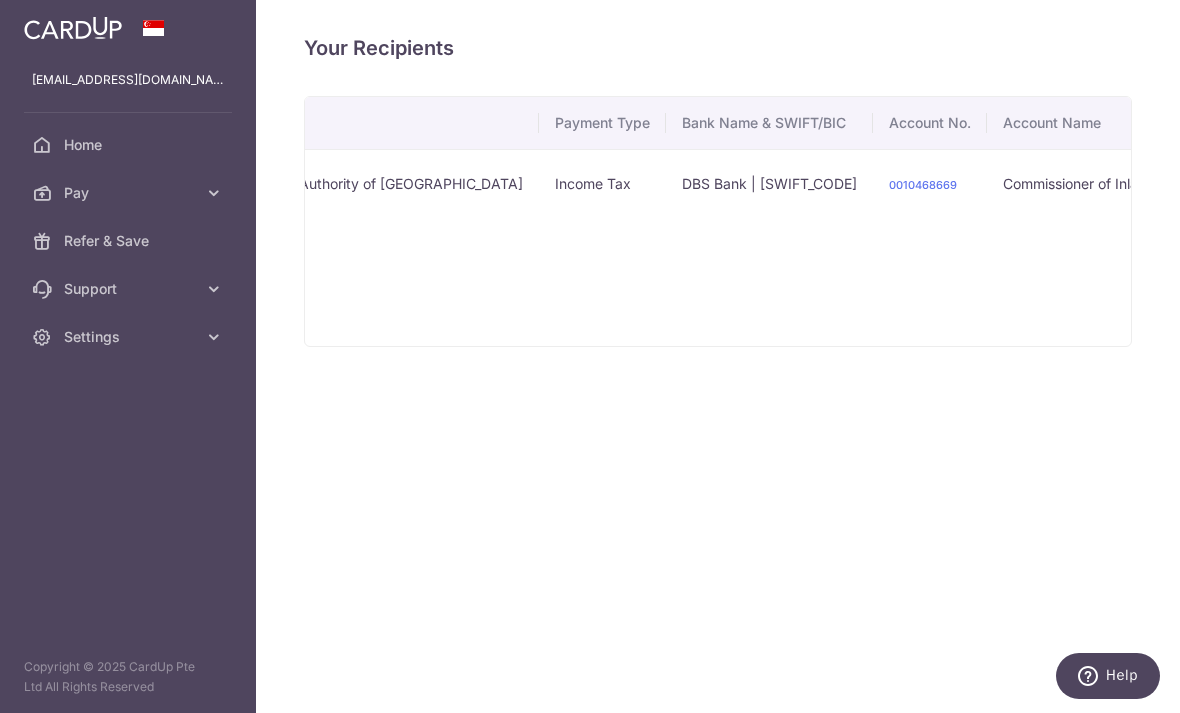 click on "View/Edit" at bounding box center [1341, 240] 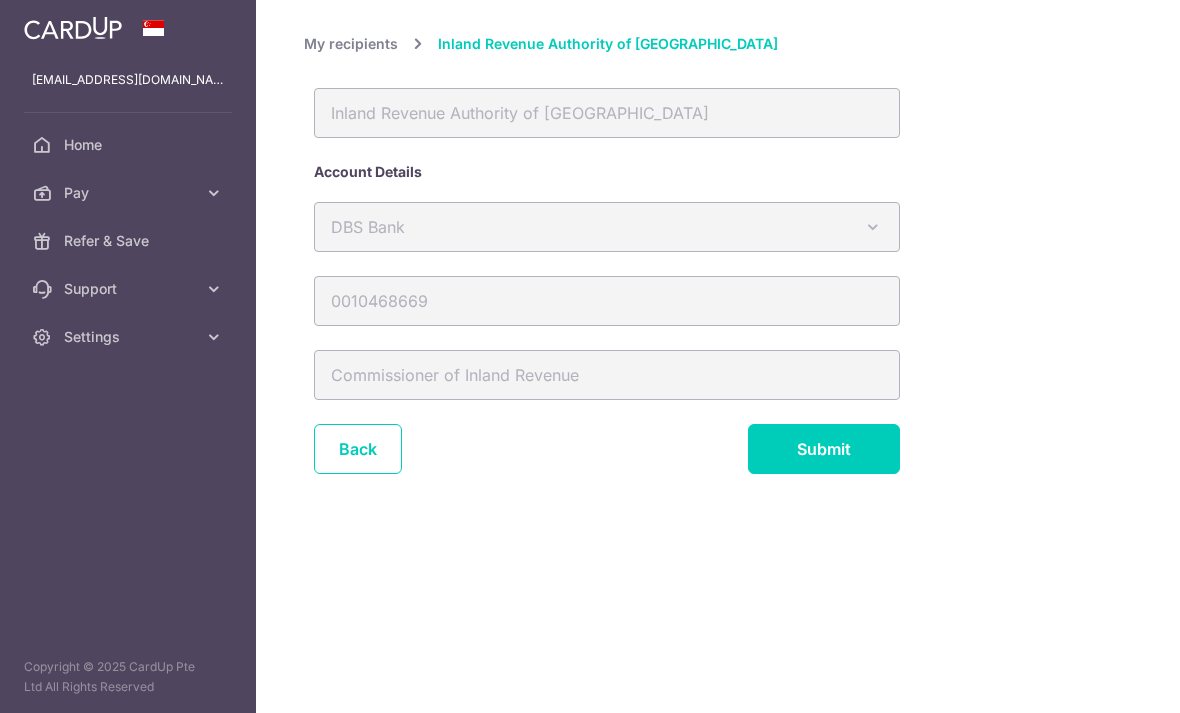 scroll, scrollTop: 0, scrollLeft: 0, axis: both 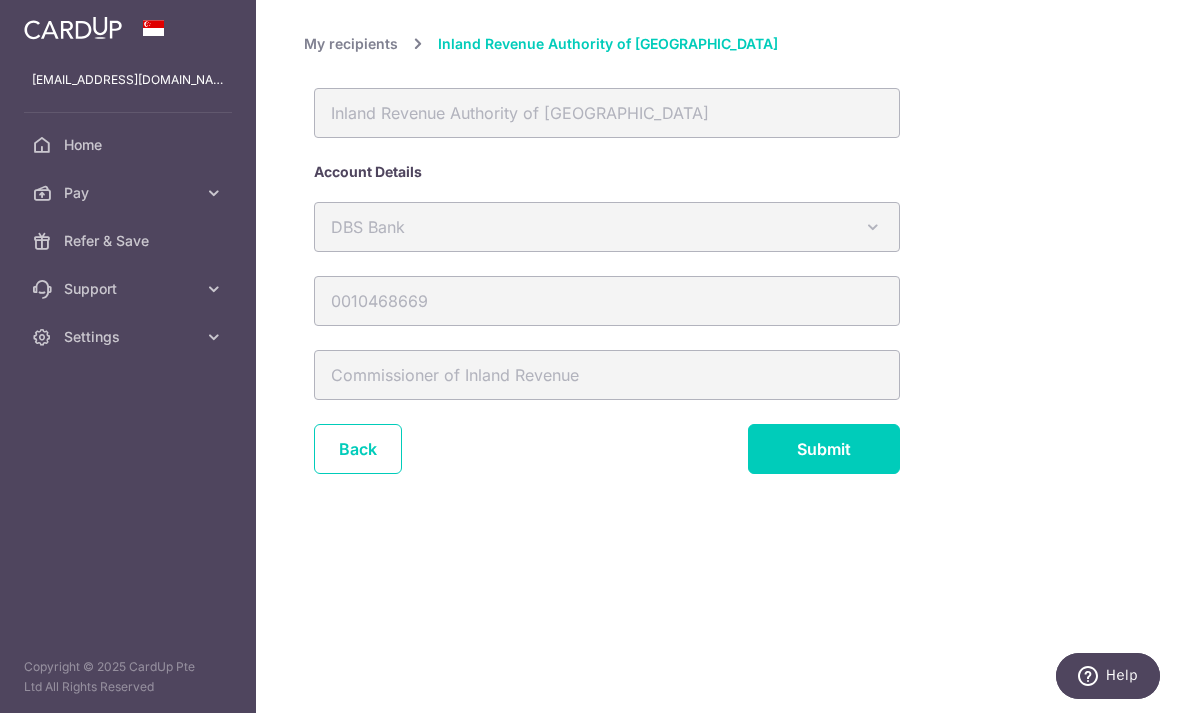 click on "Submit" at bounding box center [824, 449] 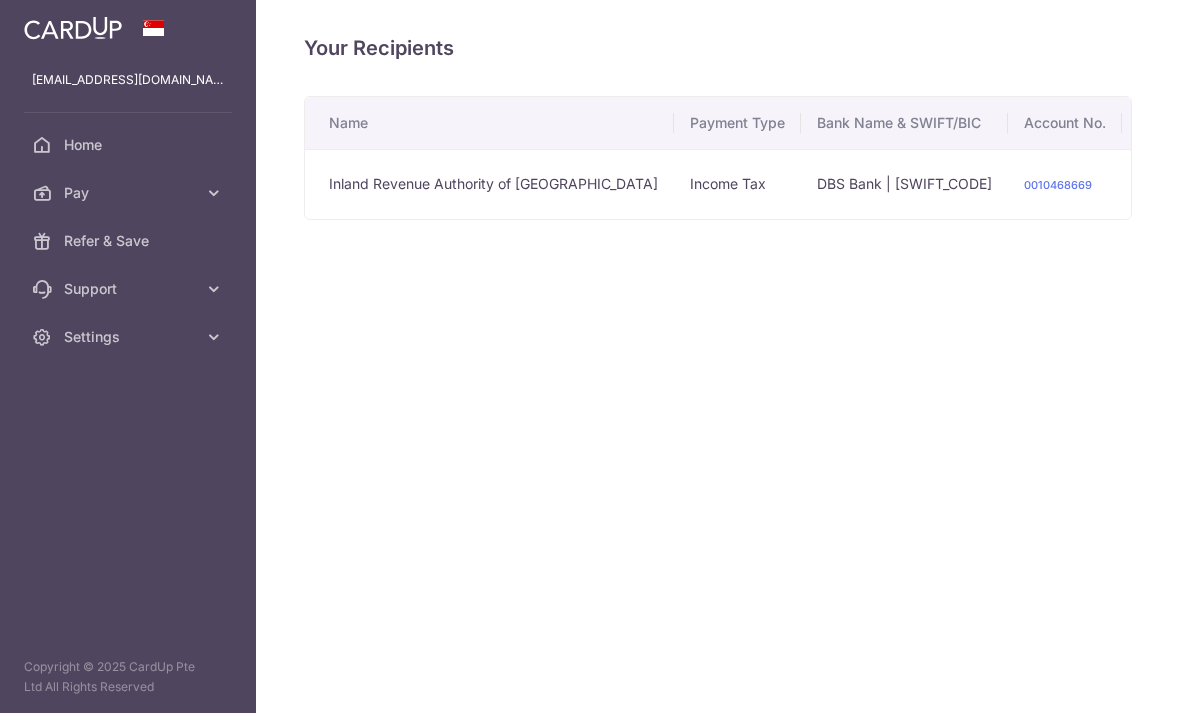 scroll, scrollTop: 0, scrollLeft: 0, axis: both 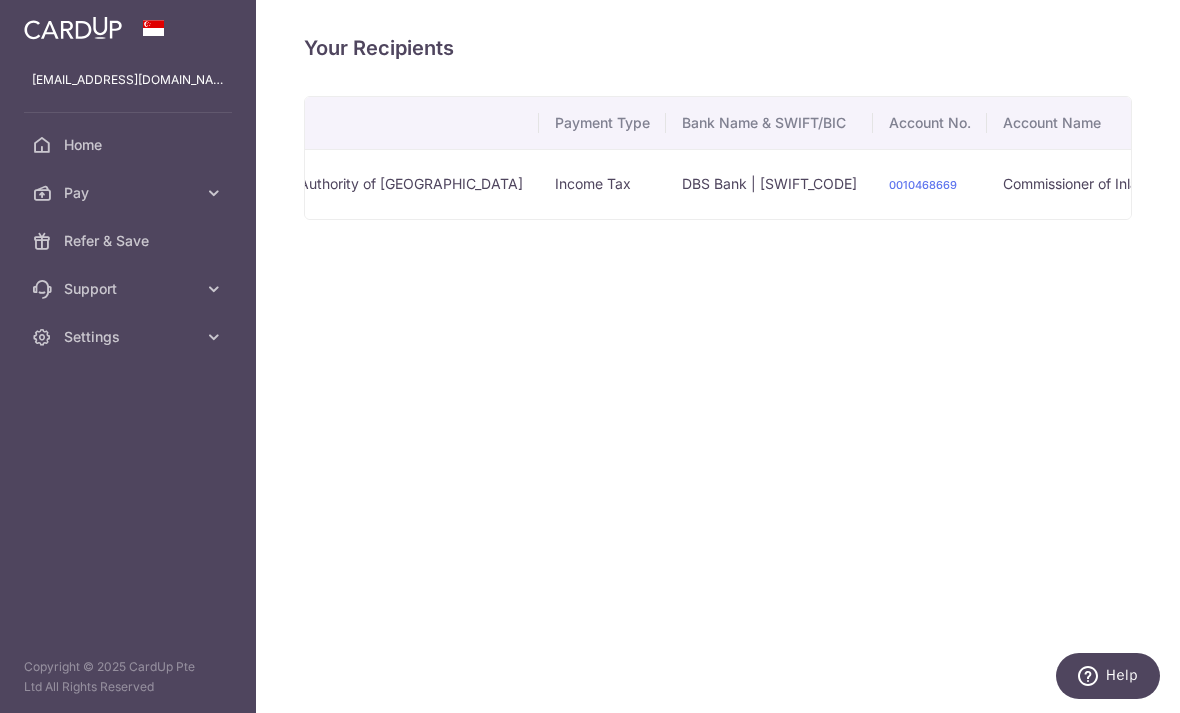 click at bounding box center (1407, 184) 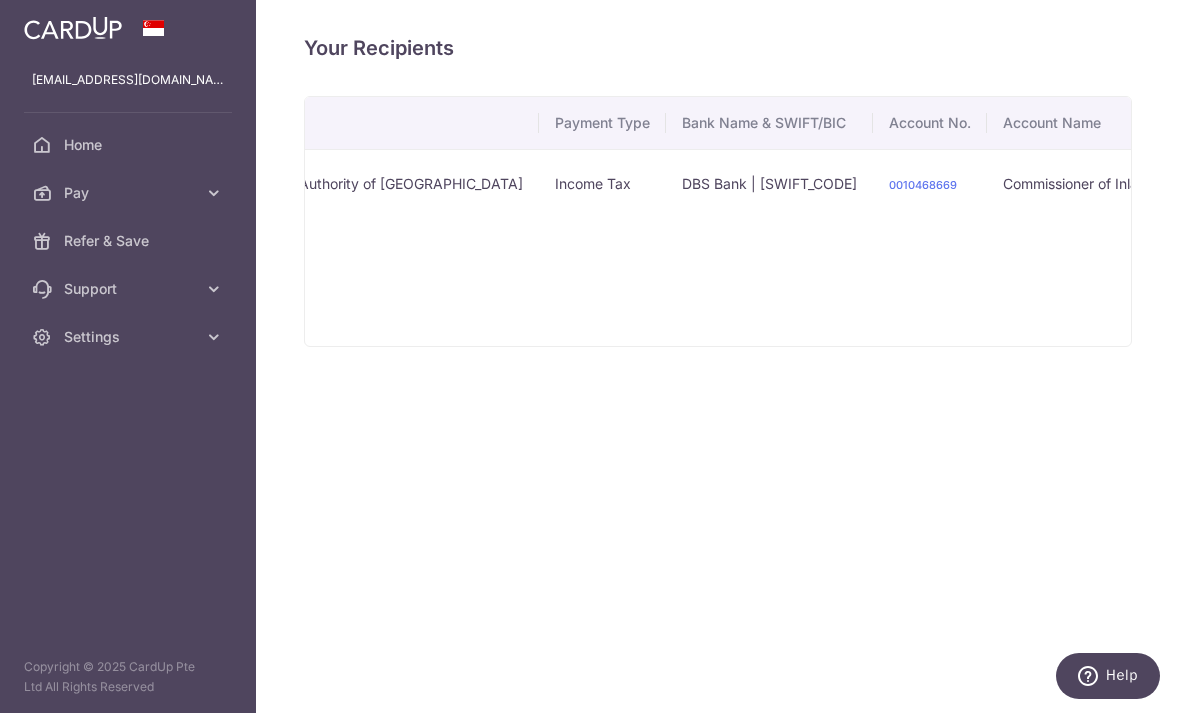 click on "Linked Payments" at bounding box center [1337, 288] 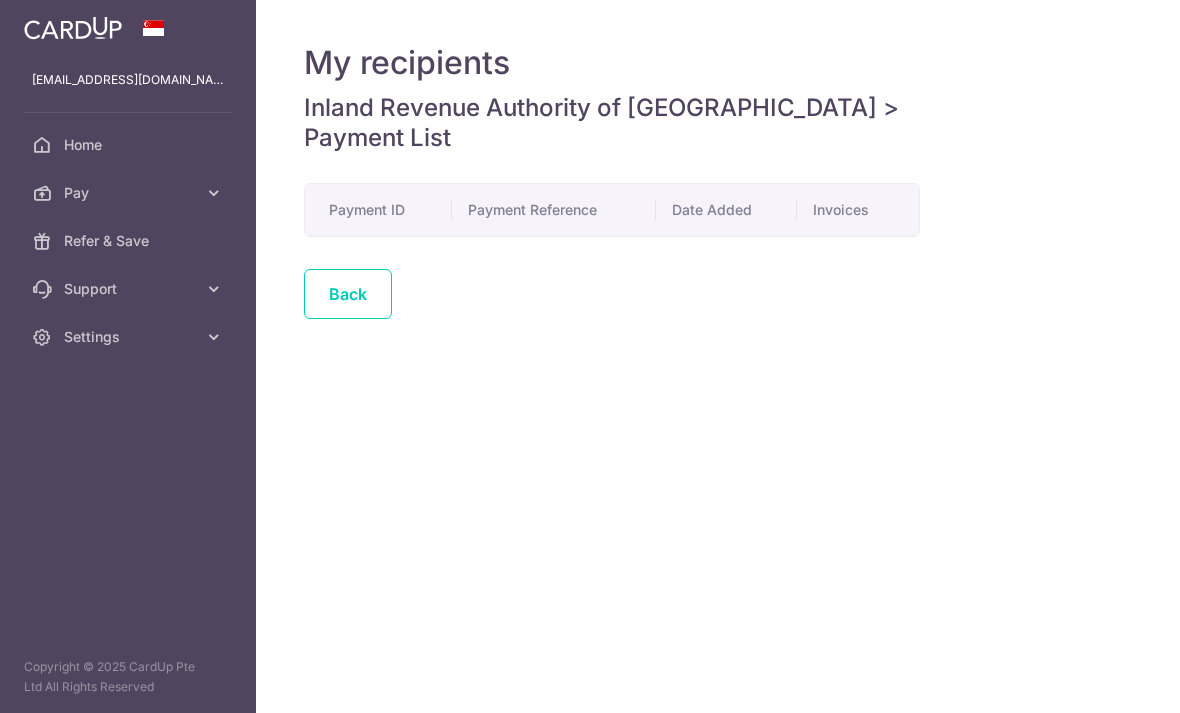 scroll, scrollTop: 0, scrollLeft: 0, axis: both 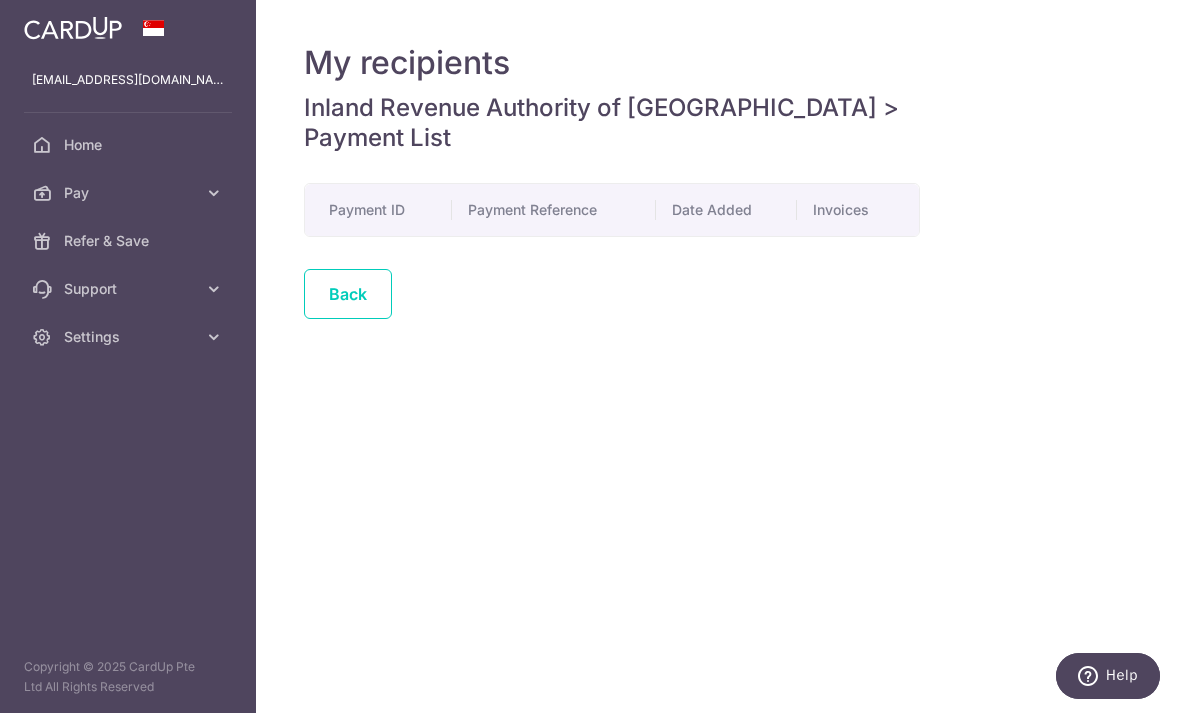 click on "Payment ID" at bounding box center (378, 210) 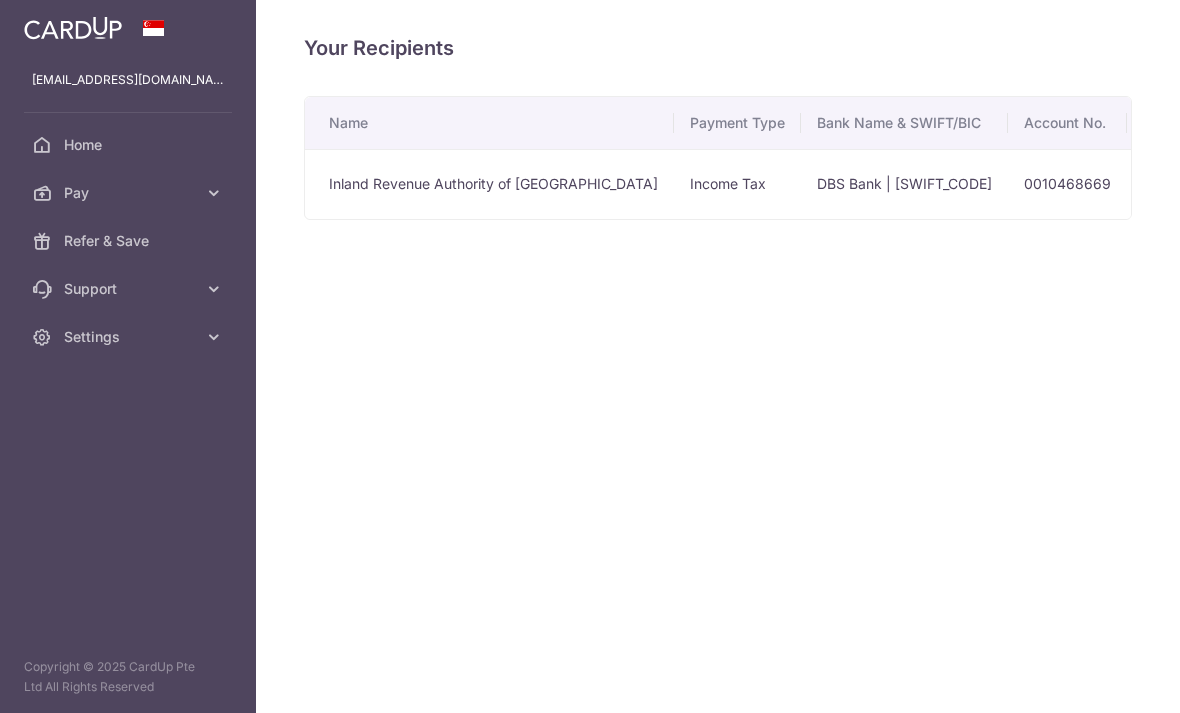 scroll, scrollTop: 0, scrollLeft: 0, axis: both 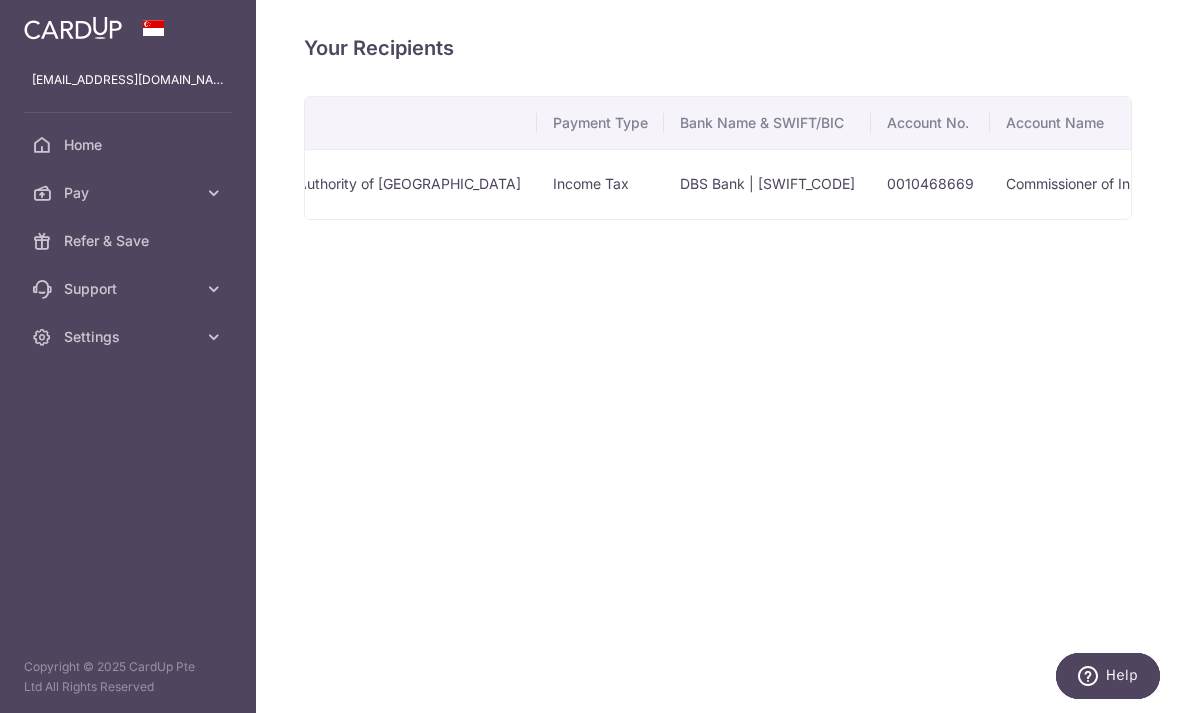 click at bounding box center (1410, 184) 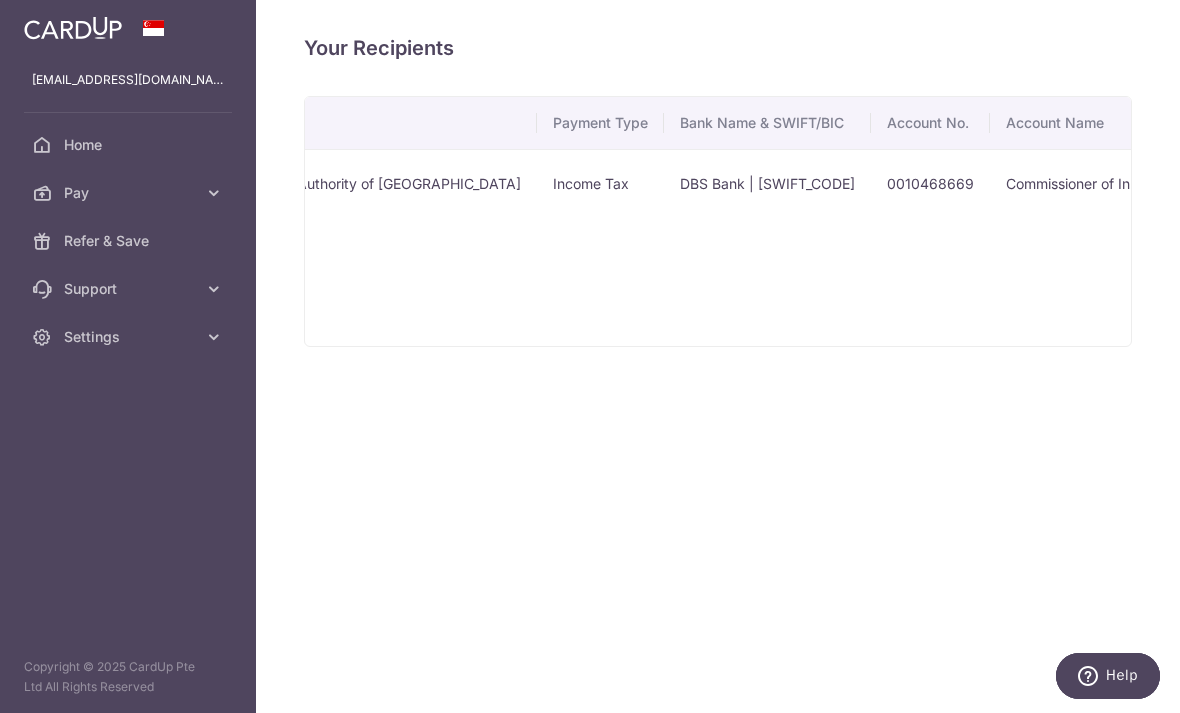 click on "View/Edit" at bounding box center (1344, 240) 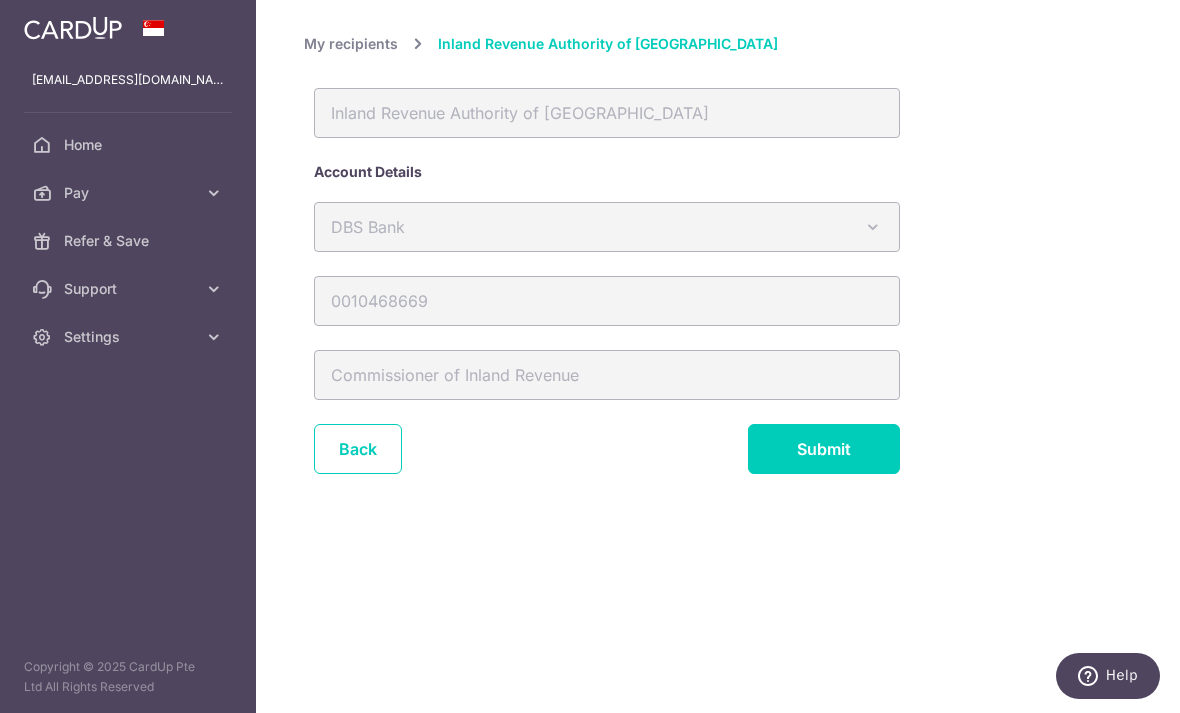 scroll, scrollTop: 0, scrollLeft: 0, axis: both 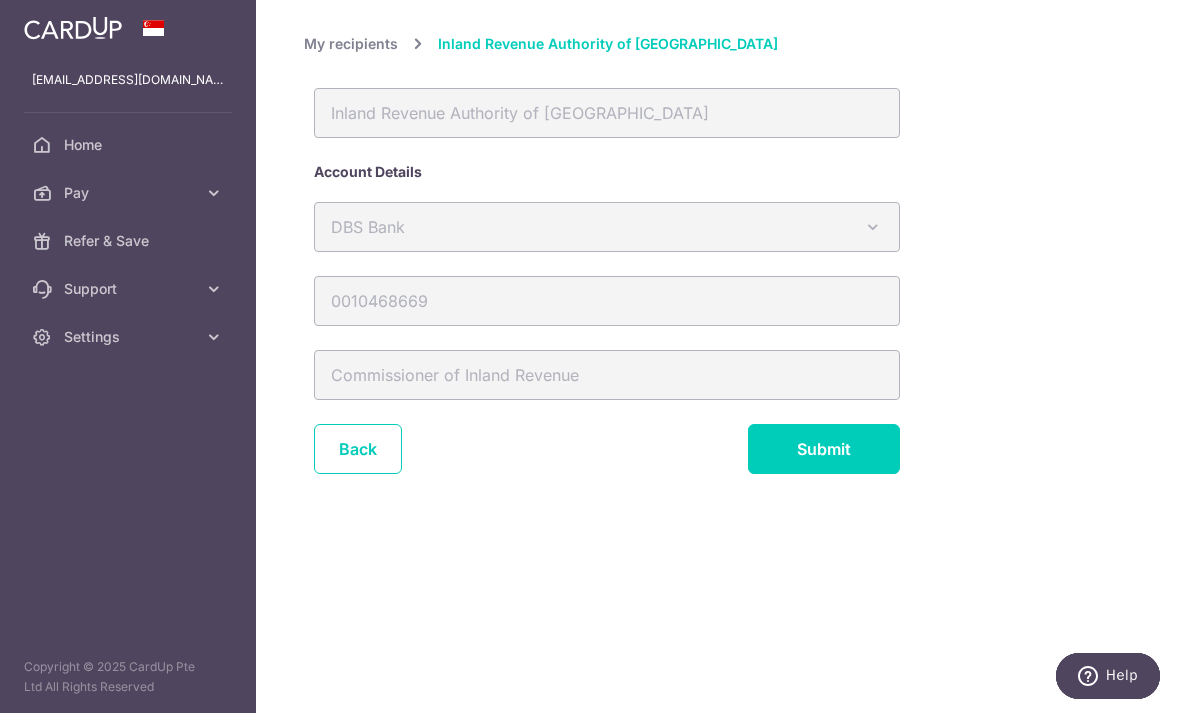 click on "Back" at bounding box center (358, 449) 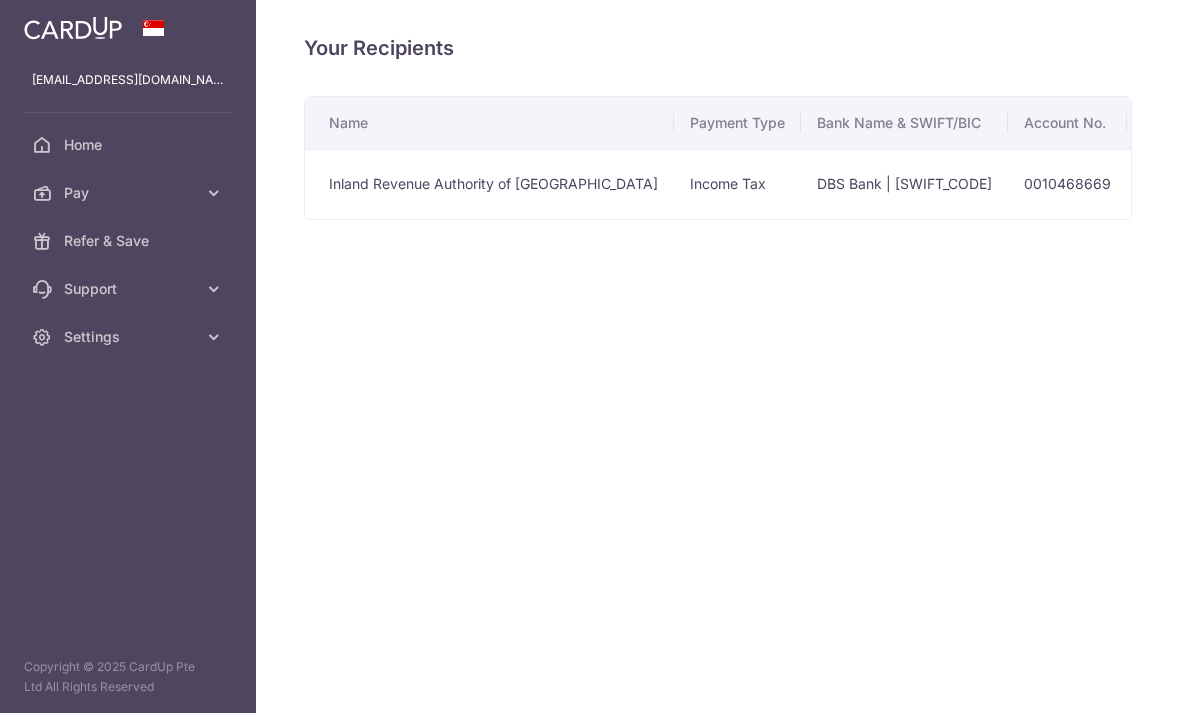 scroll, scrollTop: 0, scrollLeft: 0, axis: both 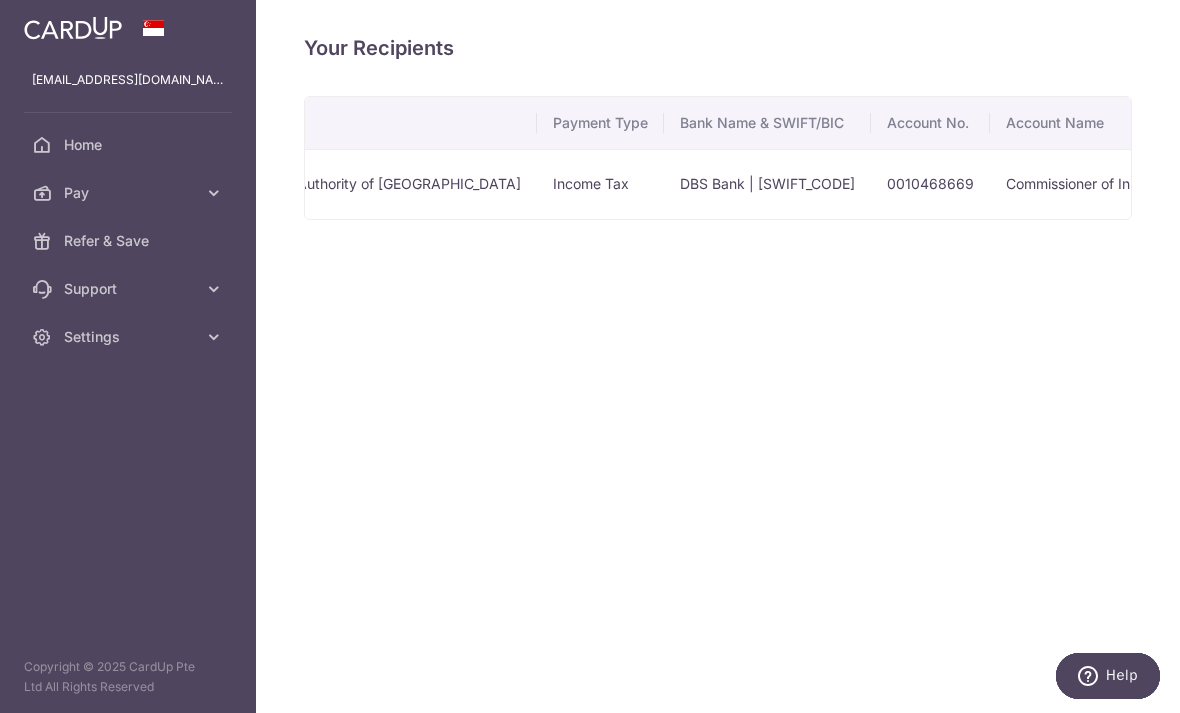click at bounding box center [0, 0] 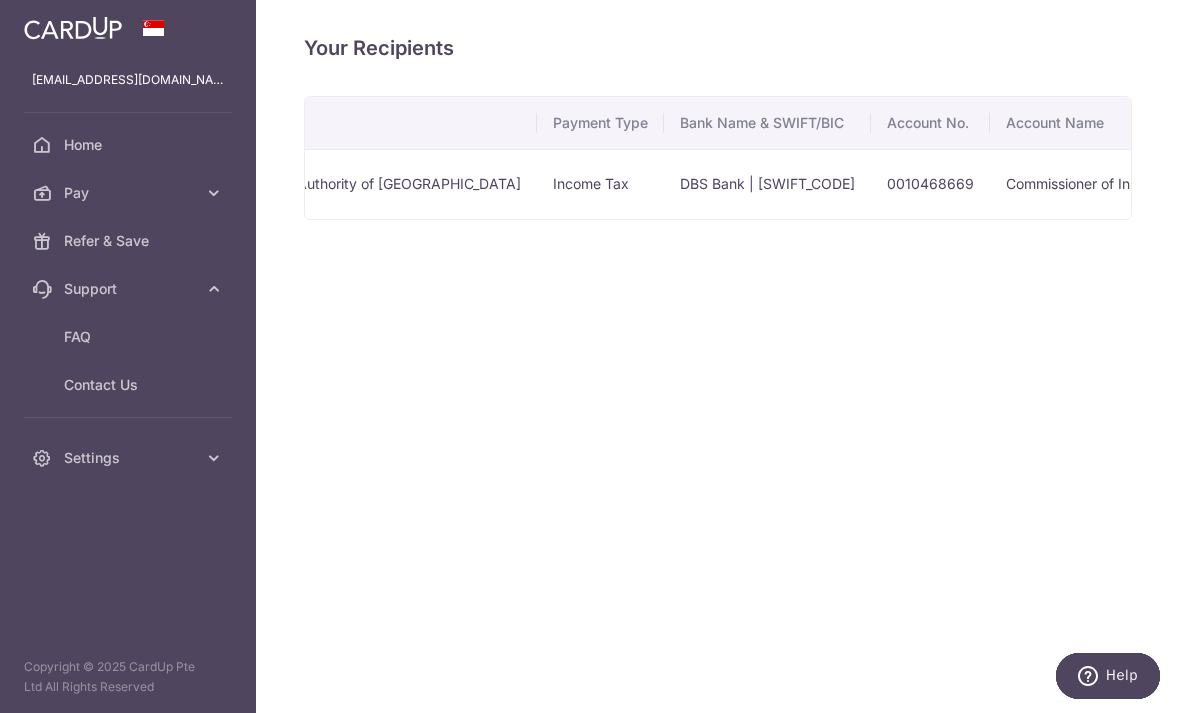 click on "FAQ" at bounding box center (128, 337) 